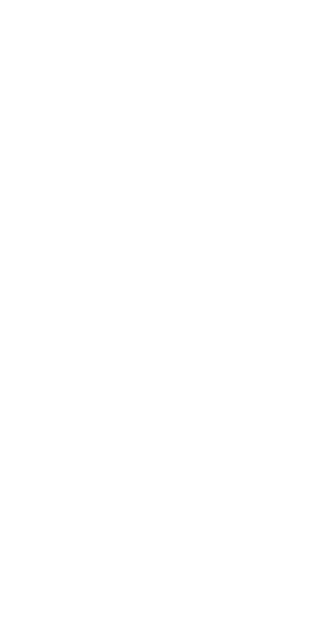 scroll, scrollTop: 0, scrollLeft: 0, axis: both 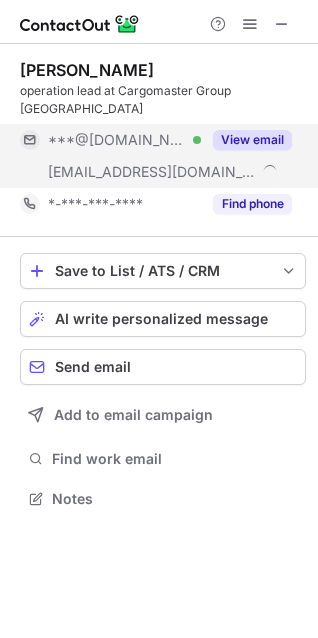 click on "***@cargo.com.lb" at bounding box center [152, 172] 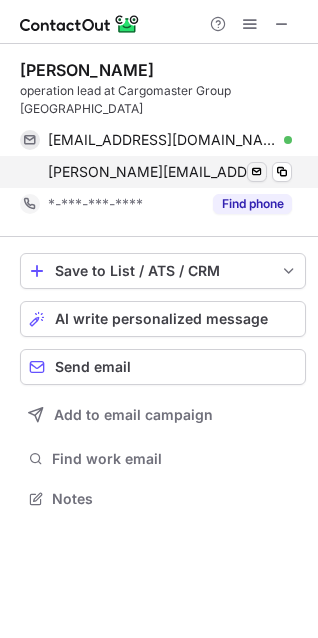 click on "ahmad@cargo.com.lb Send email Copy" at bounding box center [156, 172] 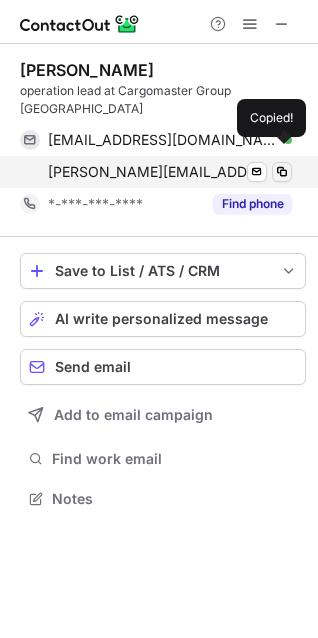 click at bounding box center (282, 172) 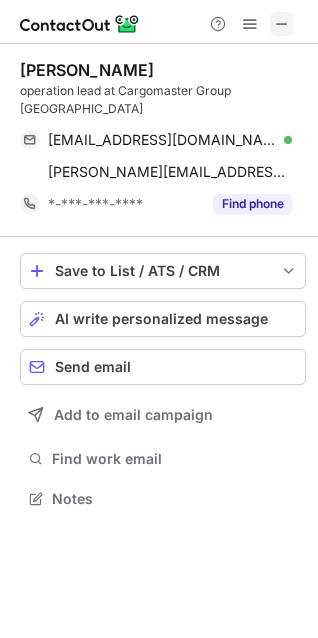 click at bounding box center [282, 24] 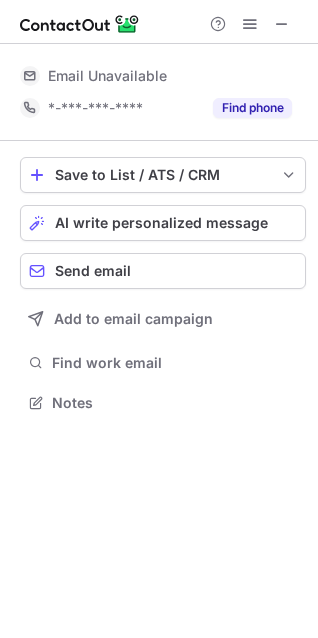 scroll, scrollTop: 441, scrollLeft: 318, axis: both 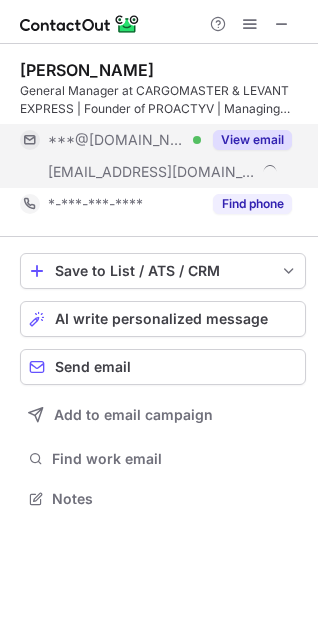 click on "***@proactyv.com" at bounding box center (152, 172) 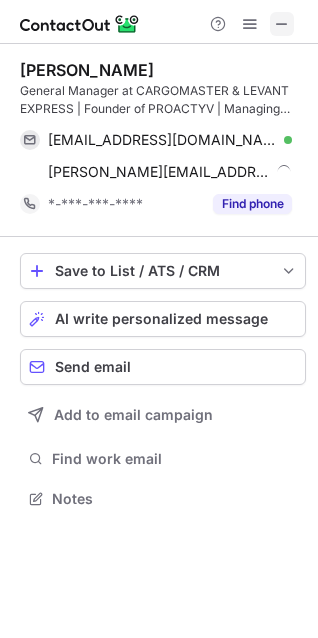 click at bounding box center (282, 24) 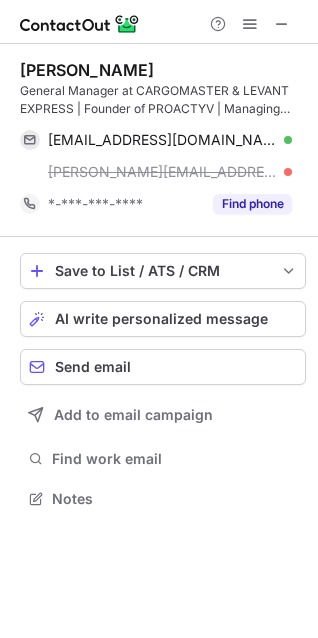 scroll, scrollTop: 441, scrollLeft: 318, axis: both 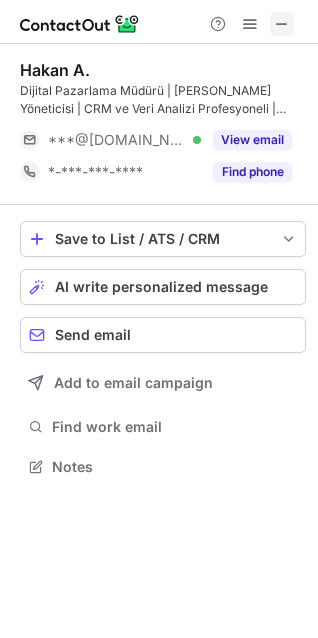 click at bounding box center [282, 24] 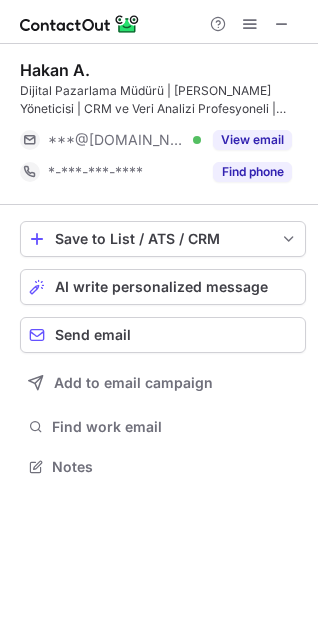 type 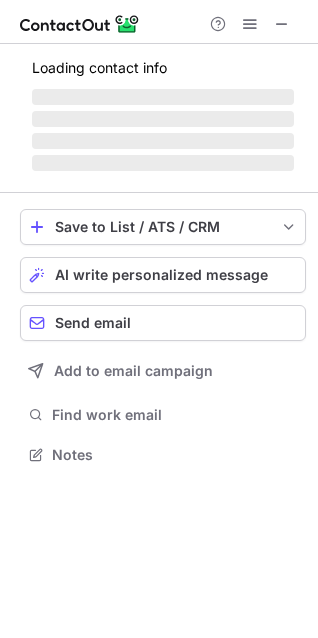 scroll, scrollTop: 441, scrollLeft: 318, axis: both 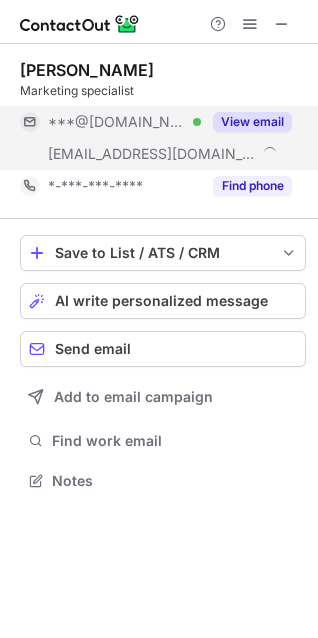 click on "***@destinators.com" at bounding box center [110, 154] 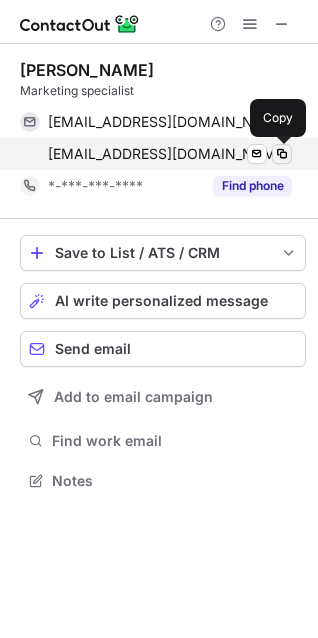 click at bounding box center (282, 154) 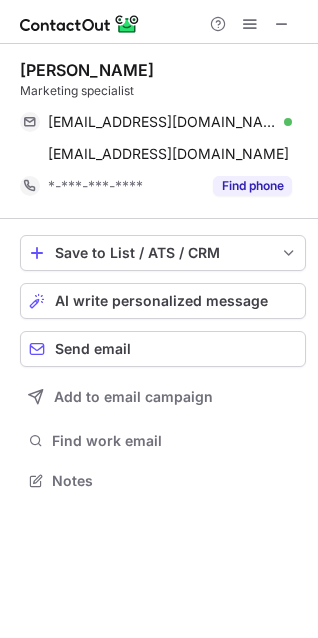 click on "Lara Hassan" at bounding box center [87, 70] 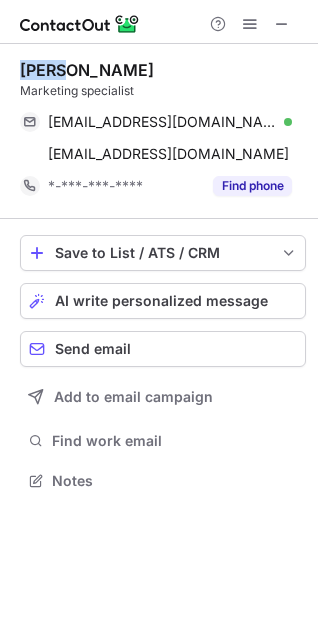 click on "Lara Hassan" at bounding box center (87, 70) 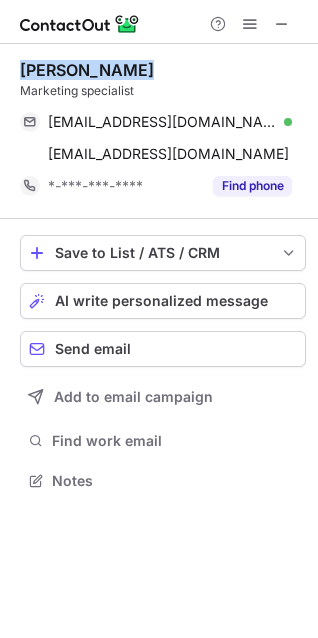 click on "Lara Hassan" at bounding box center [87, 70] 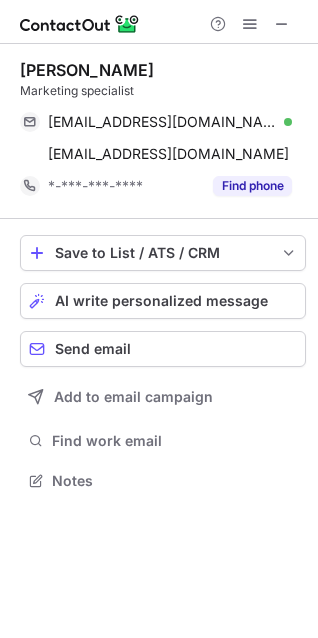 click on "Marketing specialist" at bounding box center (163, 91) 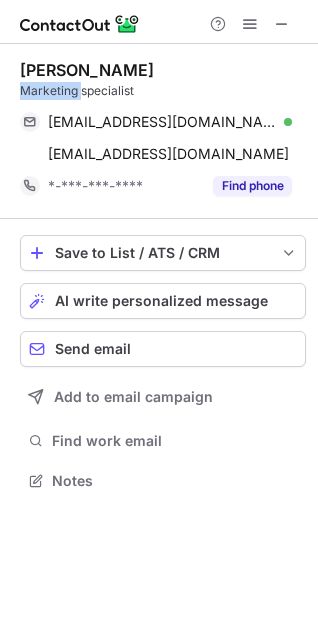 click on "Marketing specialist" at bounding box center (163, 91) 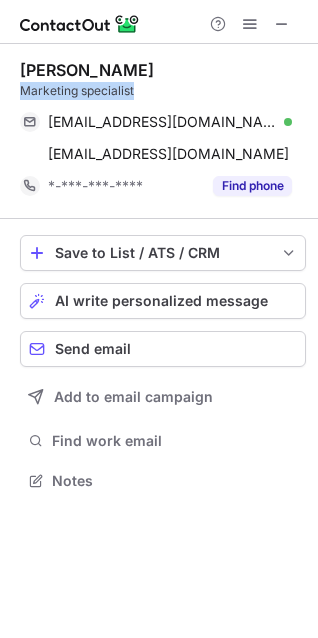 click on "Marketing specialist" at bounding box center [163, 91] 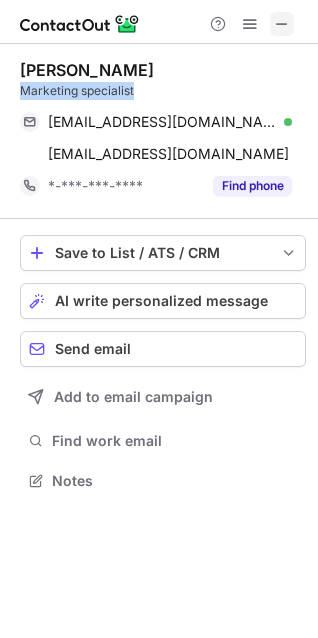 click at bounding box center (282, 24) 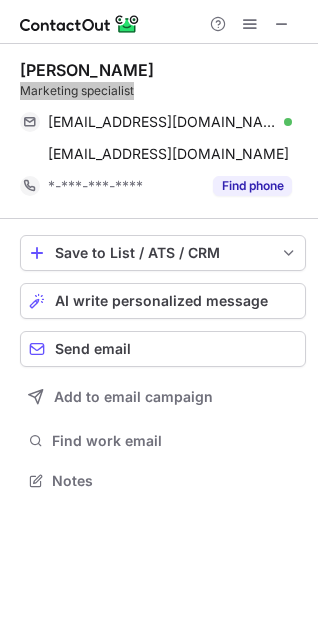 scroll, scrollTop: 441, scrollLeft: 318, axis: both 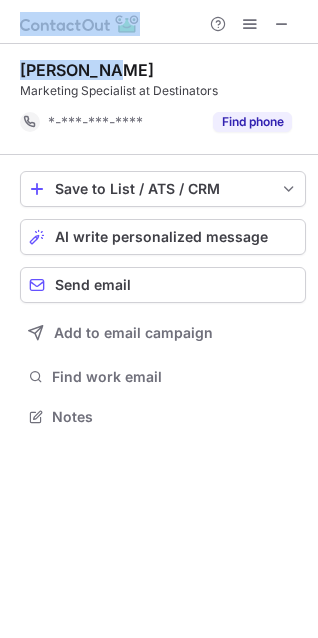 drag, startPoint x: 13, startPoint y: 66, endPoint x: -1, endPoint y: 66, distance: 14 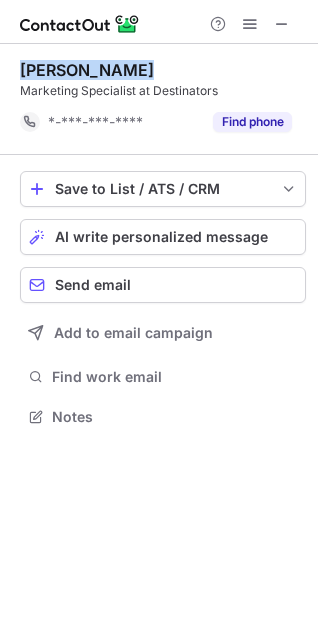 click on "Haya Bazzi" at bounding box center [163, 70] 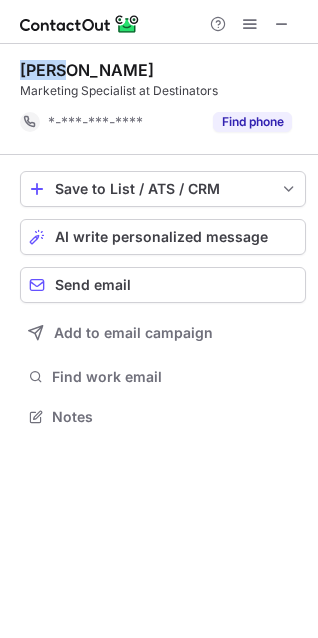 click on "Haya Bazzi" at bounding box center (87, 70) 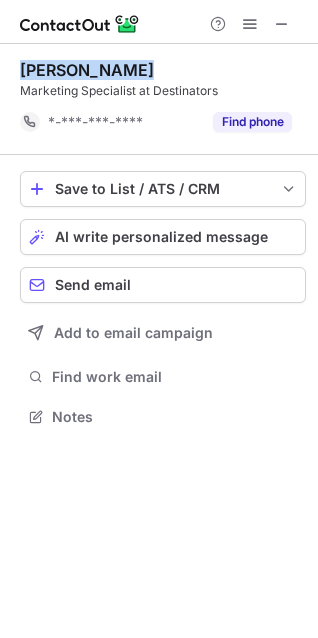 click on "Haya Bazzi" at bounding box center [87, 70] 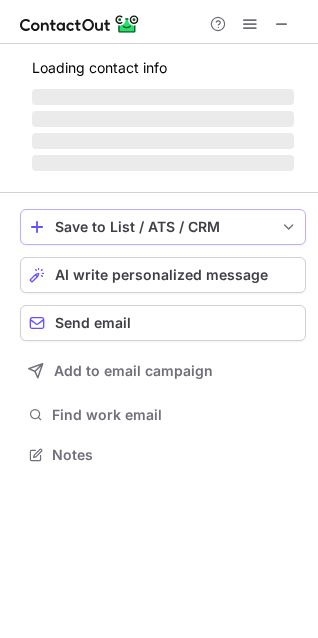 scroll, scrollTop: 10, scrollLeft: 10, axis: both 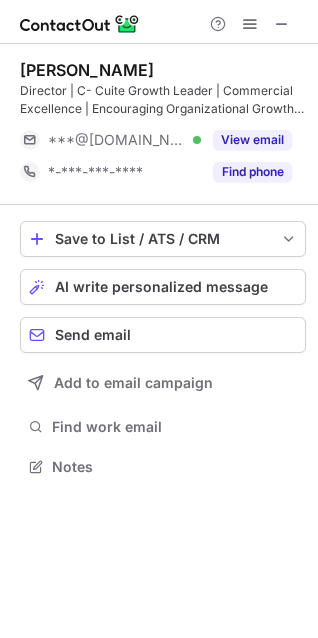click at bounding box center (282, 24) 